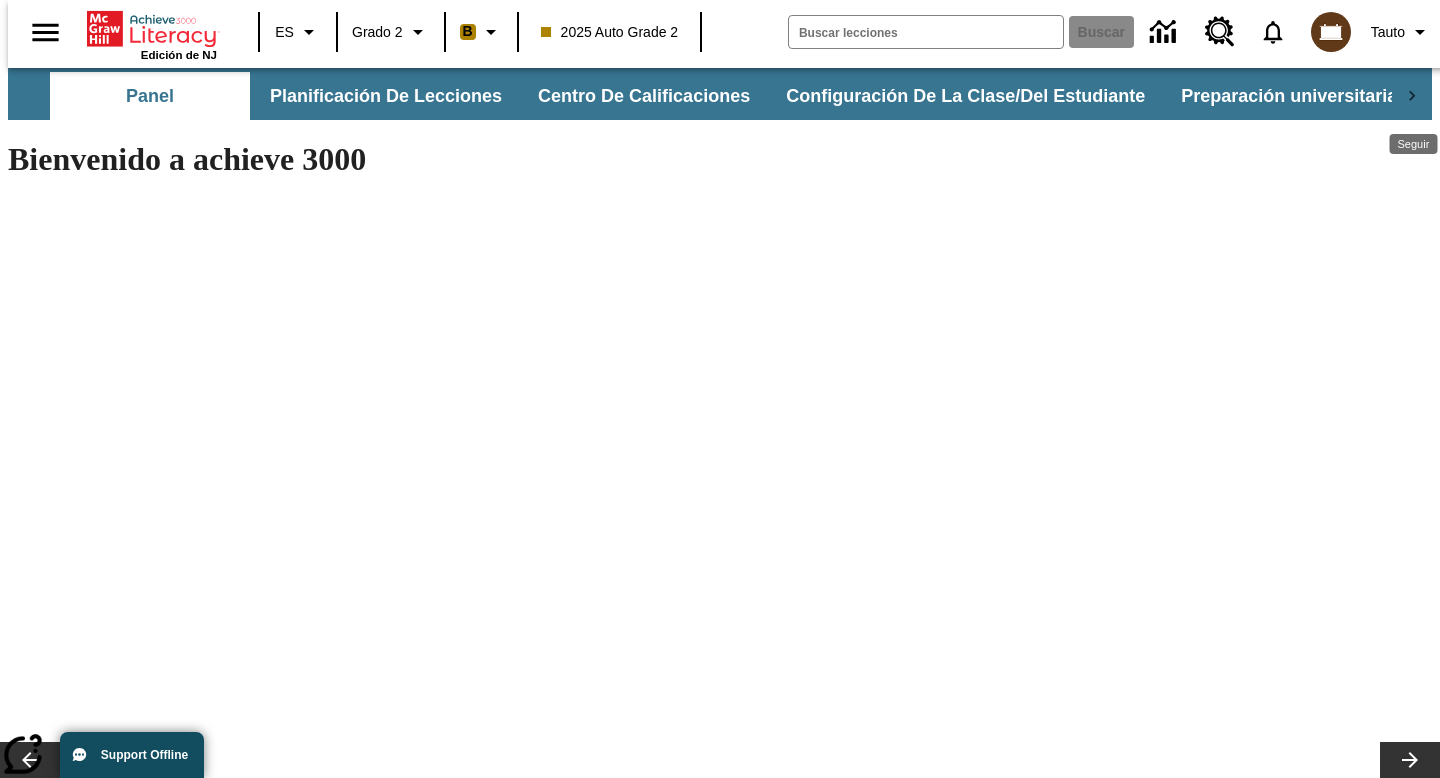 scroll, scrollTop: 0, scrollLeft: 0, axis: both 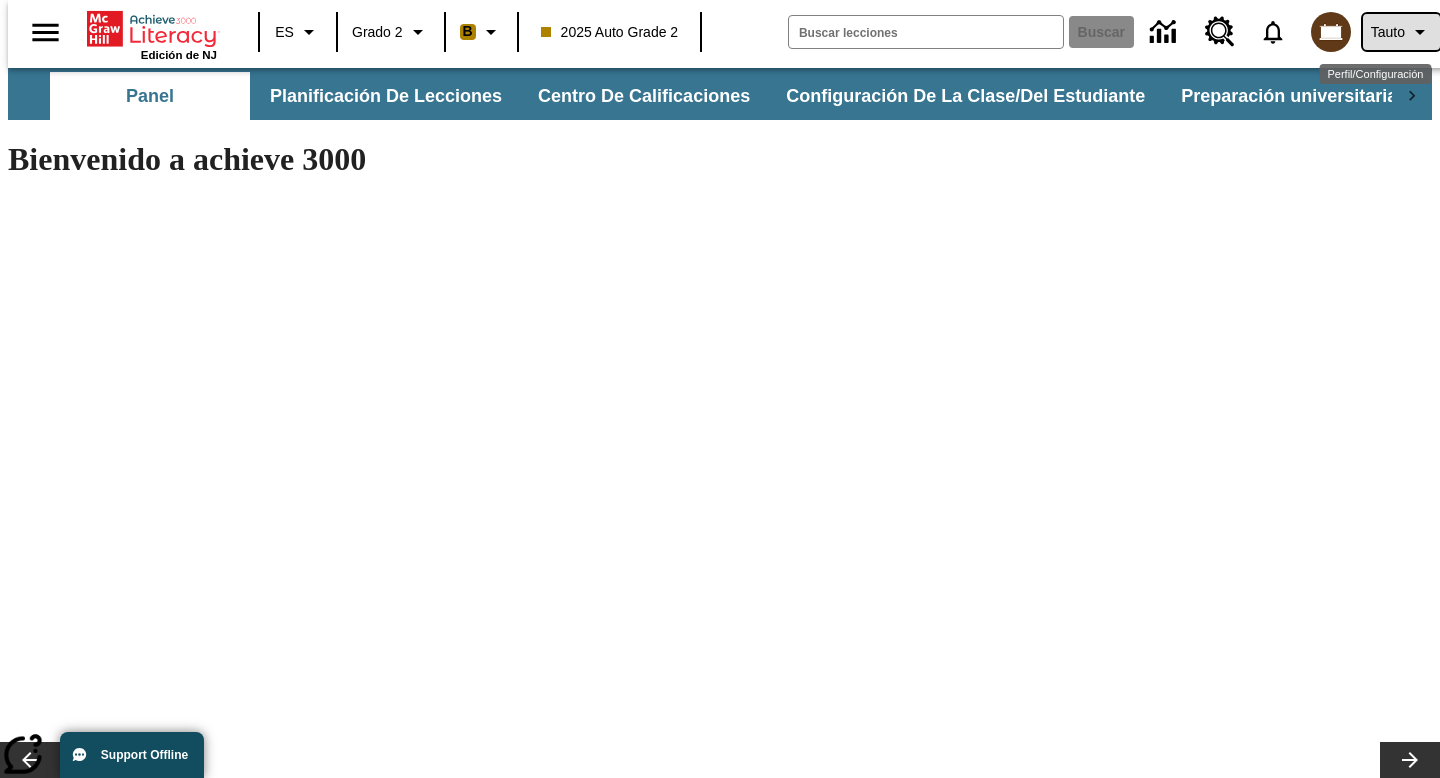 click on "Tauto" at bounding box center (1388, 32) 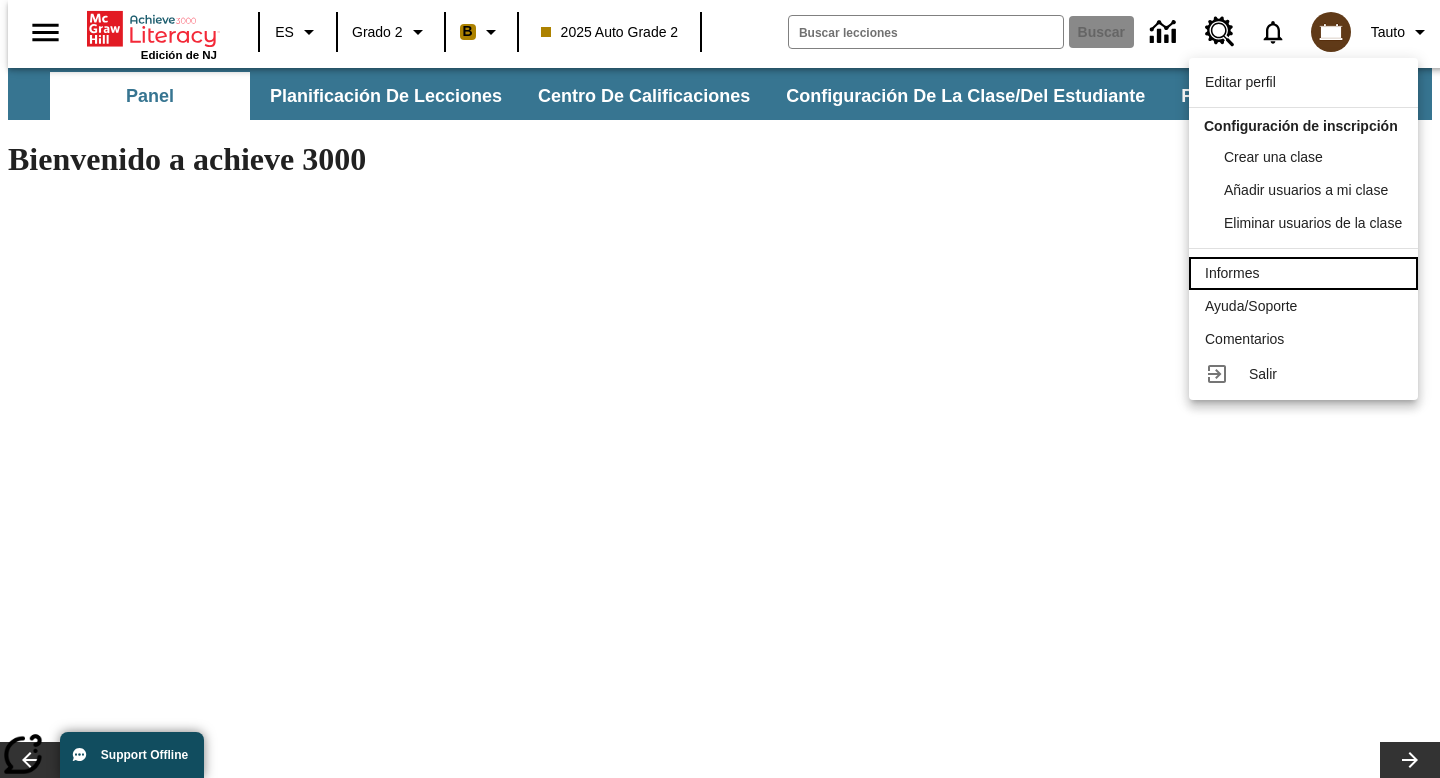 click on "Informes" at bounding box center [1303, 273] 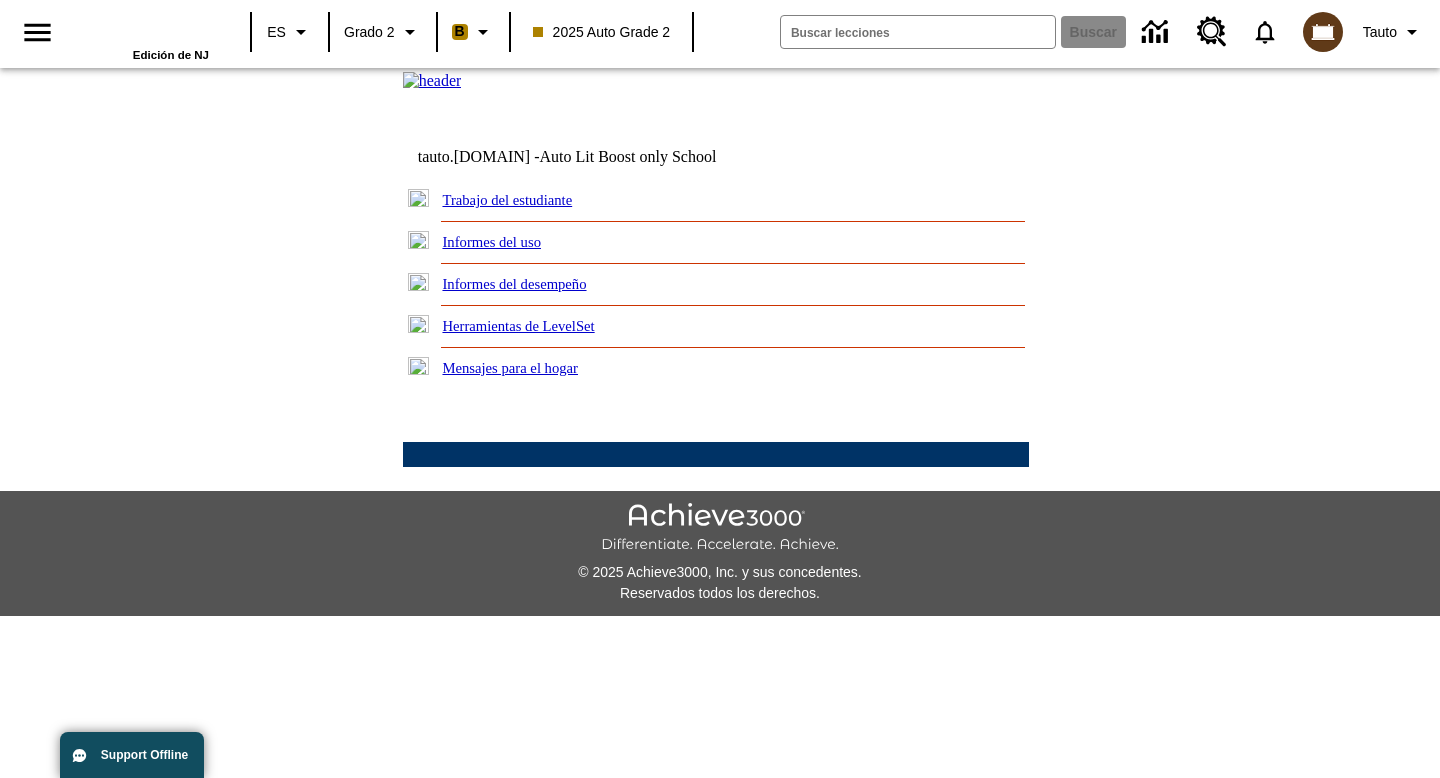 scroll, scrollTop: 0, scrollLeft: 0, axis: both 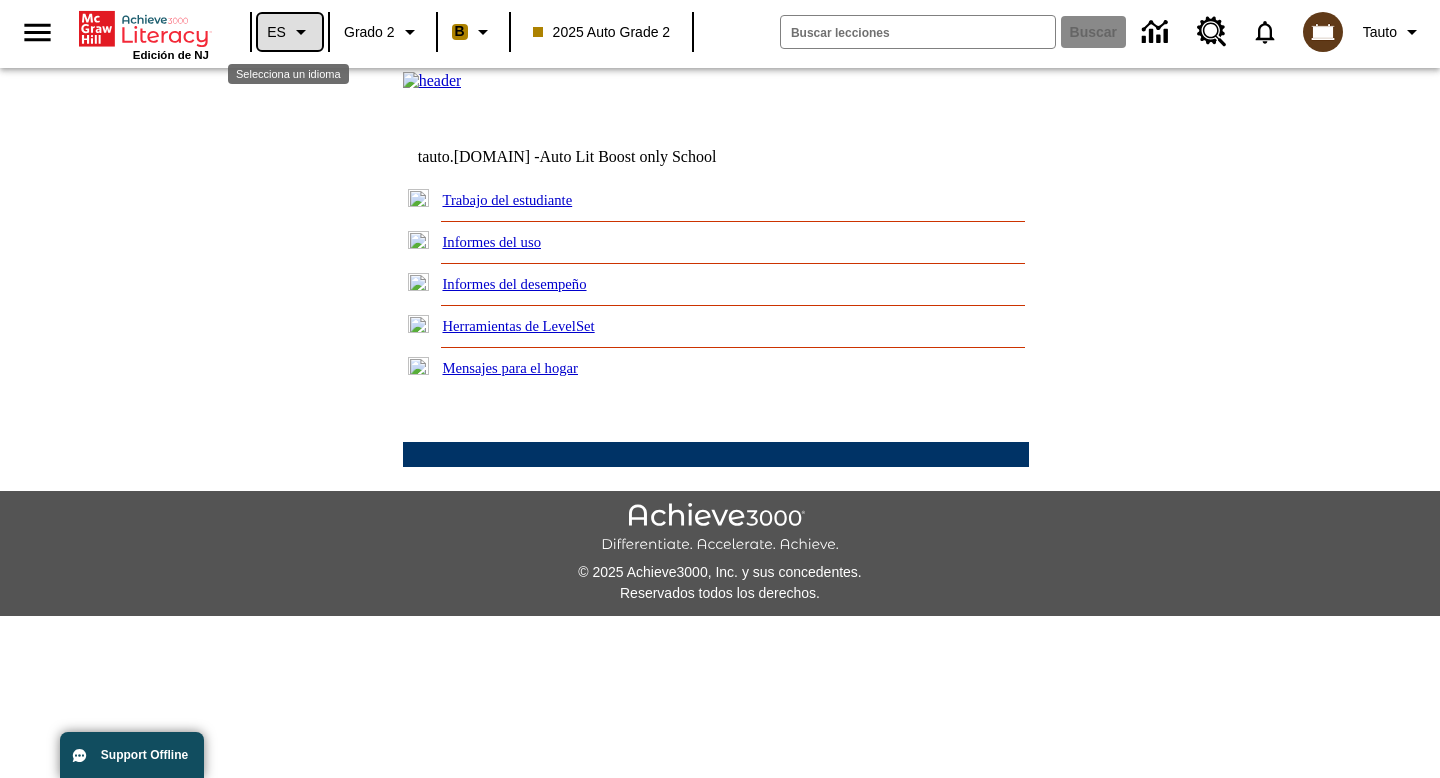 click 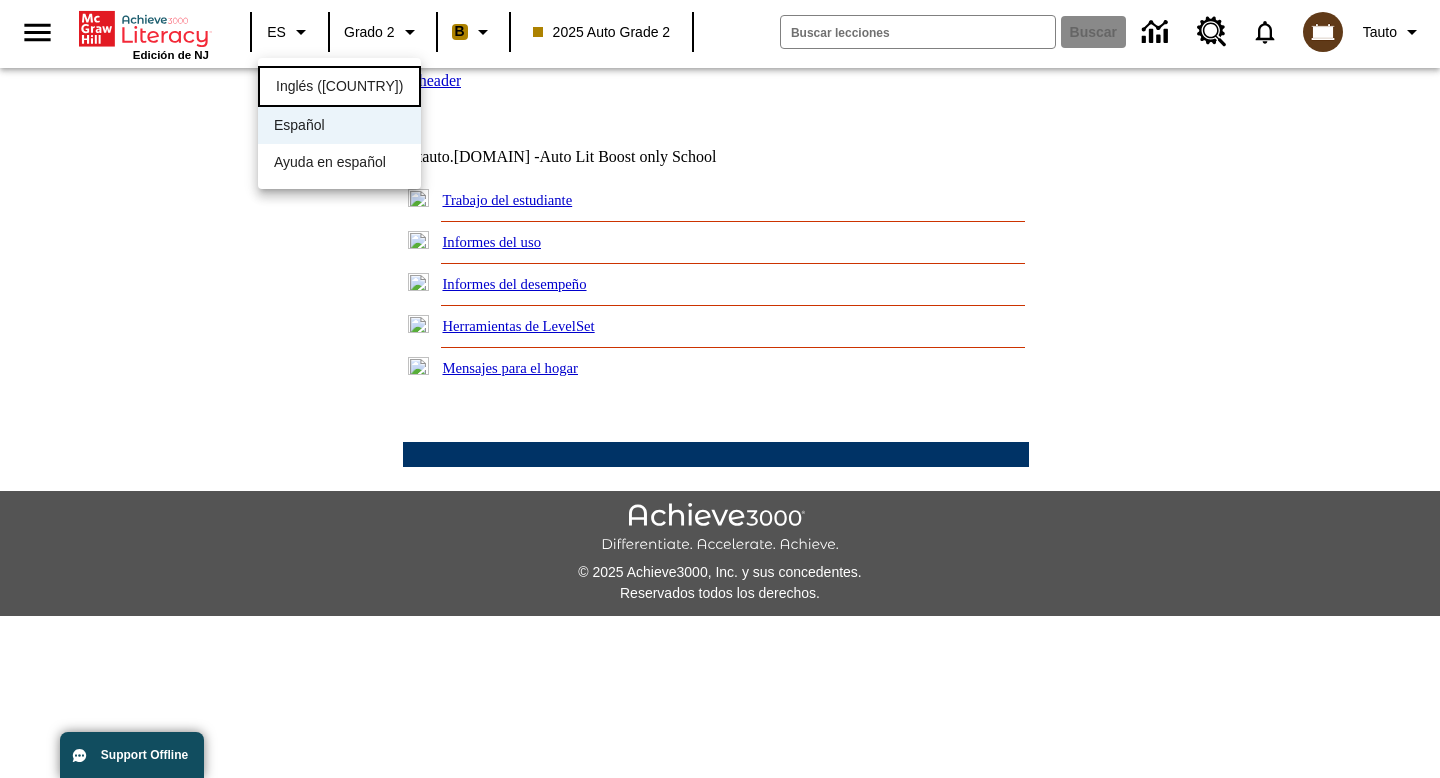 click on "Inglés ([COUNTRY])" at bounding box center (339, 86) 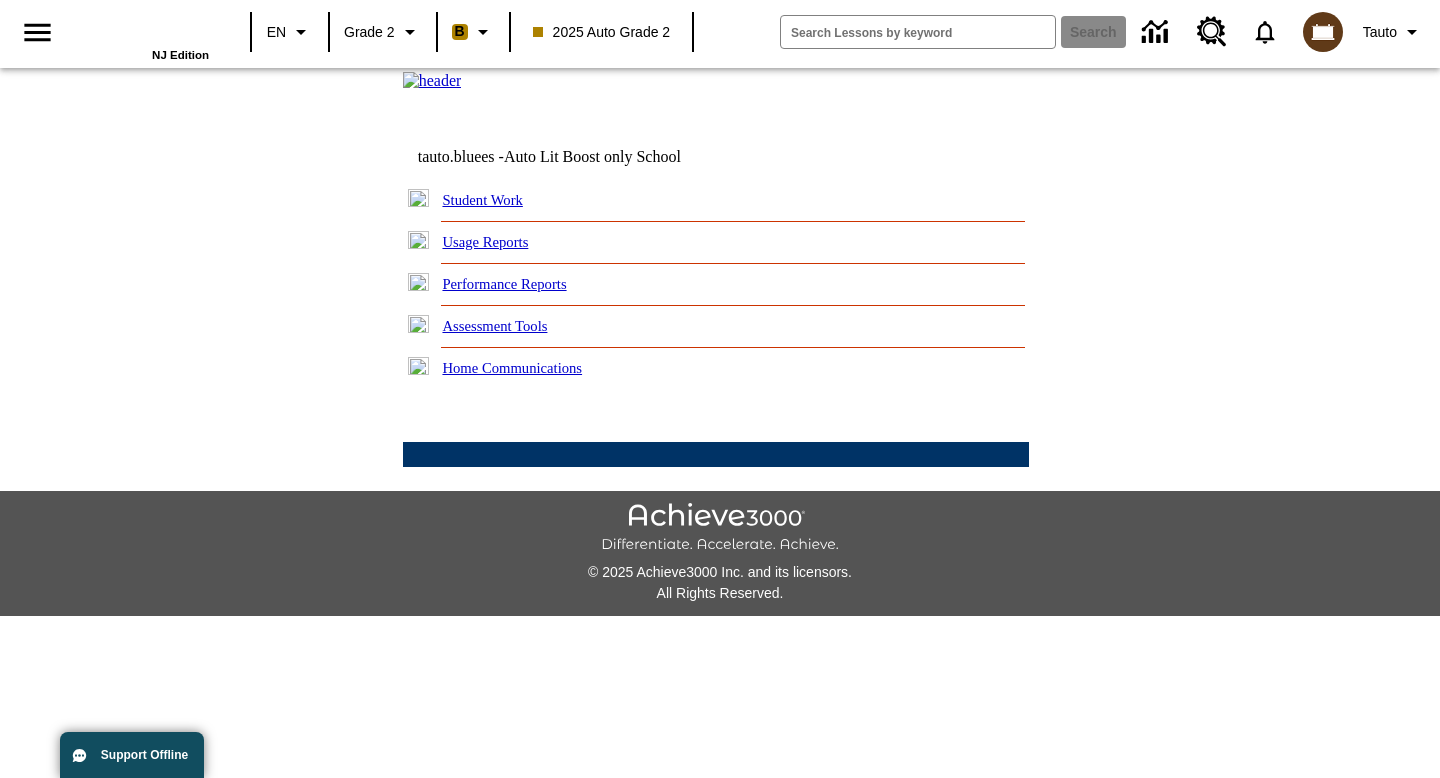 scroll, scrollTop: 0, scrollLeft: 0, axis: both 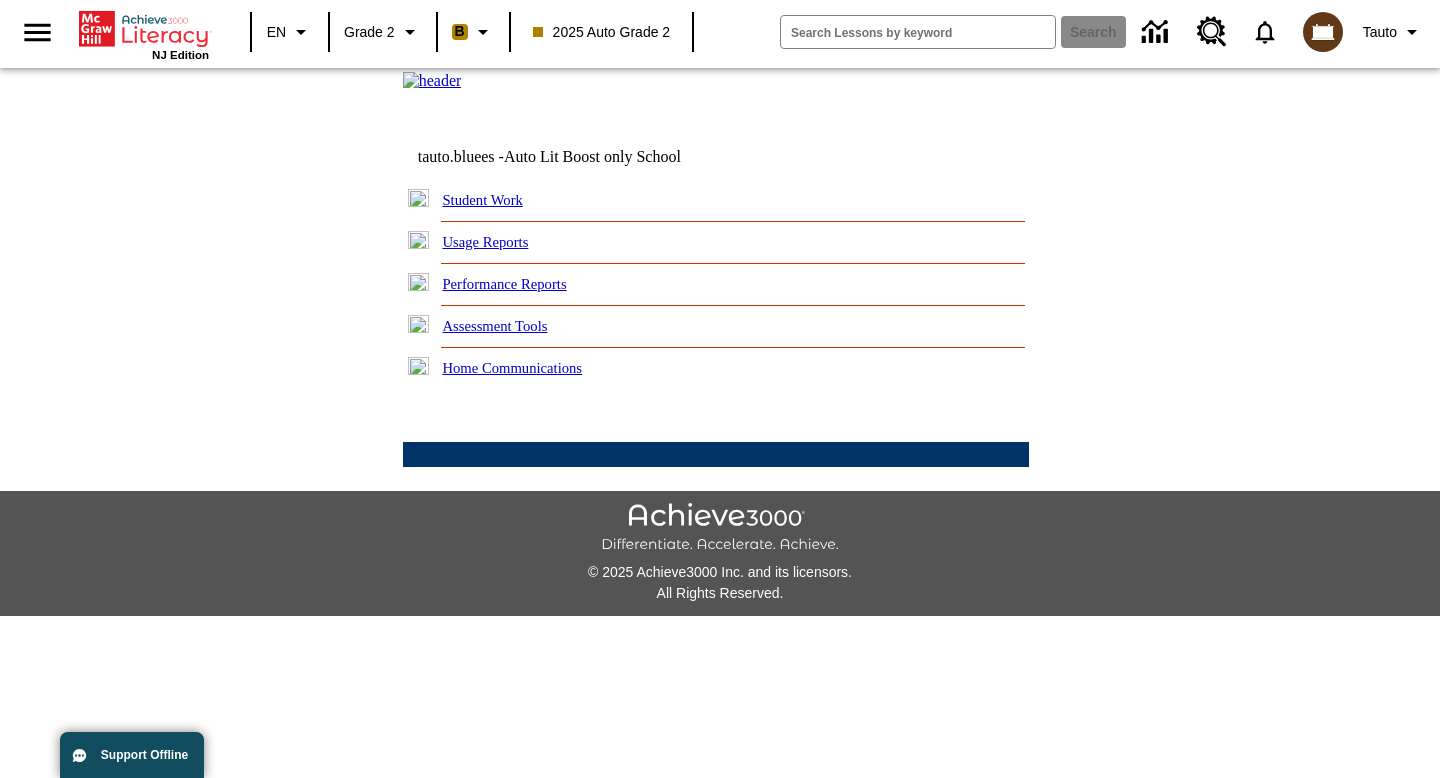 click on "Student Work" at bounding box center [482, 200] 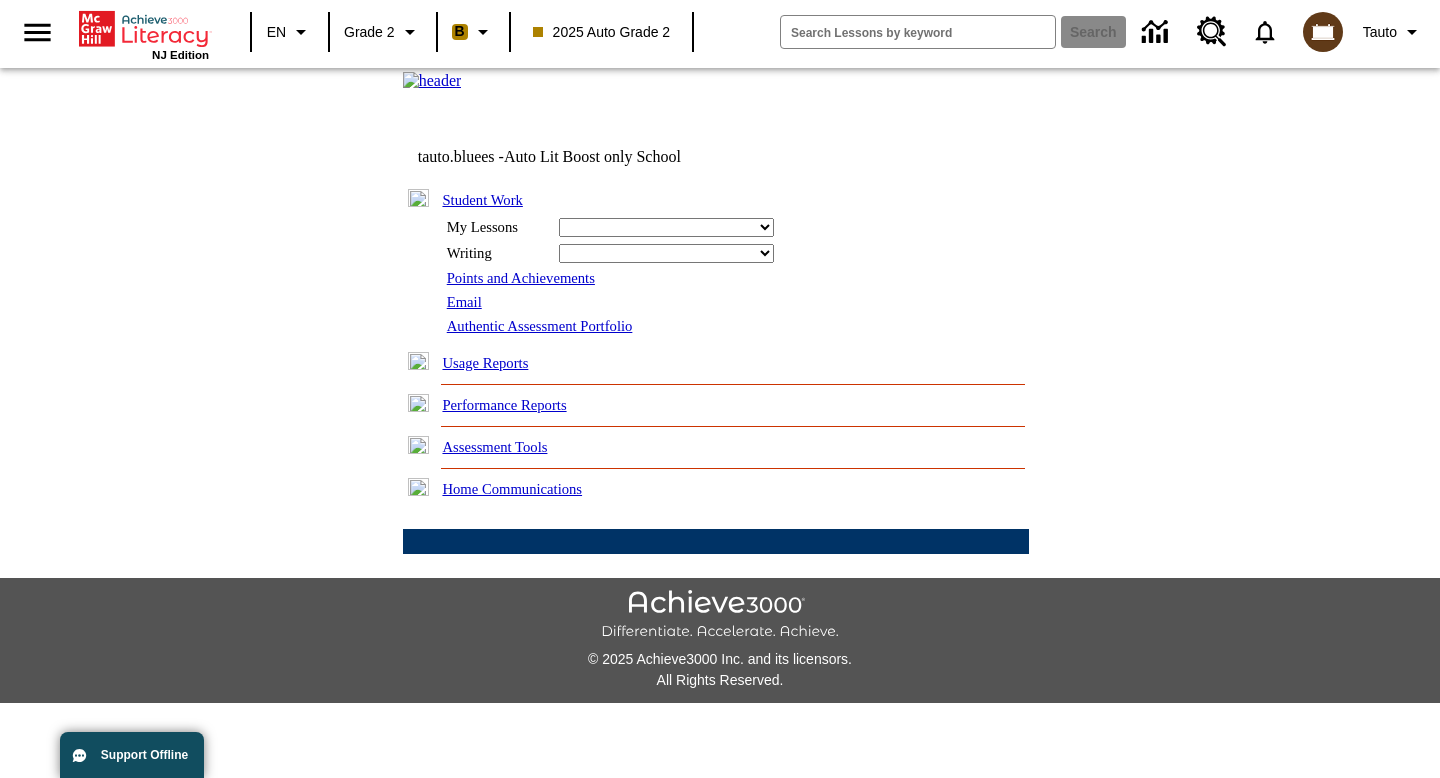 click on "Ready
Read
Respond
Reflect
Write
Fluency Running Record" at bounding box center [666, 227] 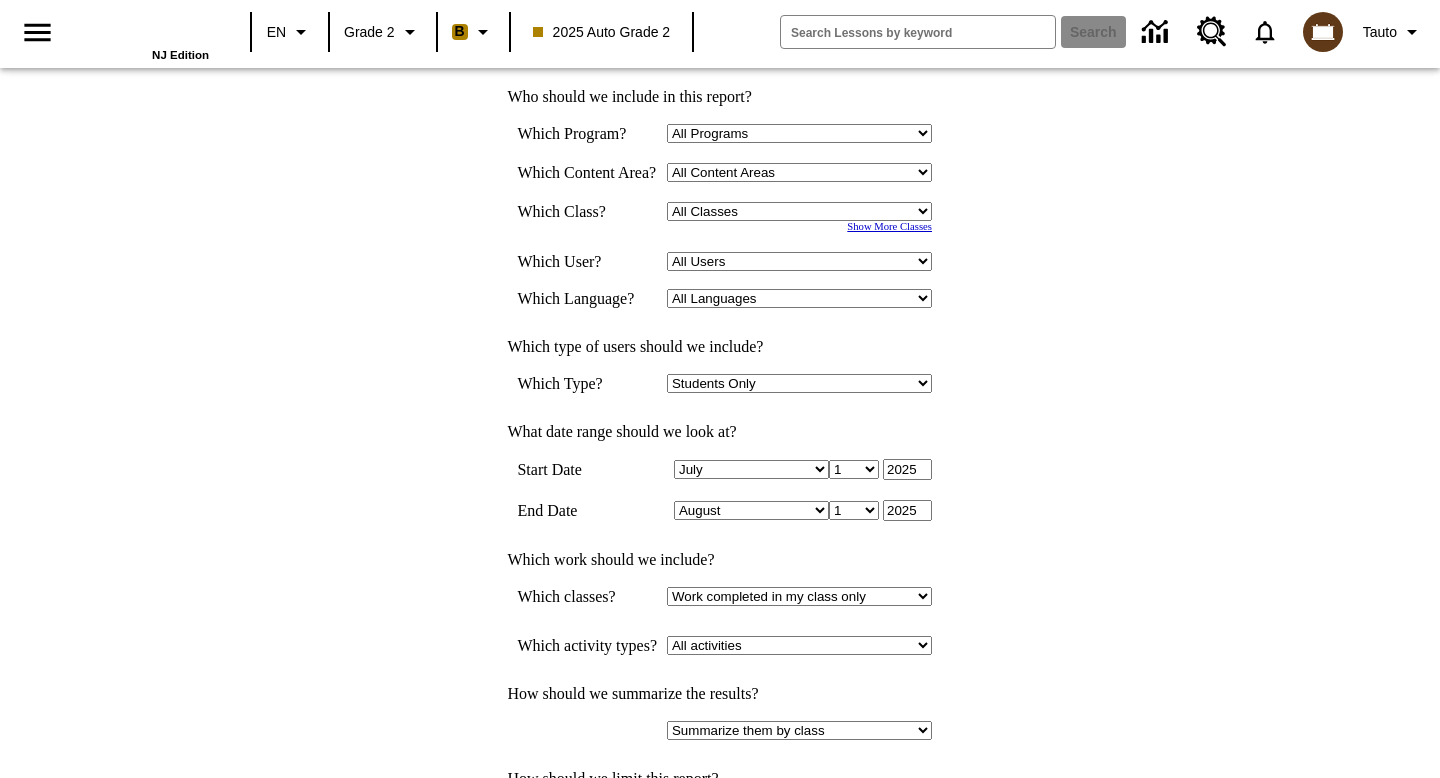 scroll, scrollTop: 463, scrollLeft: 0, axis: vertical 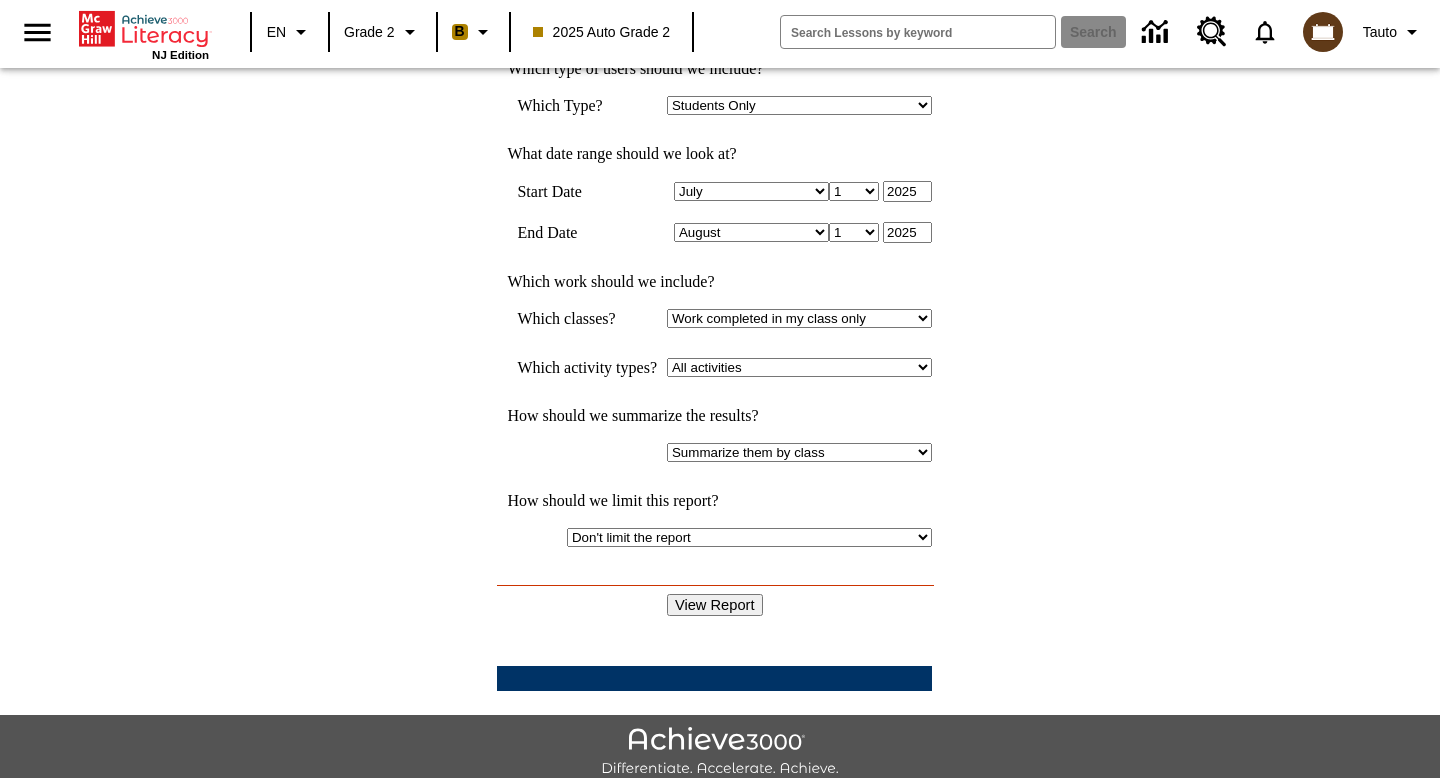 click on "View Report" at bounding box center [715, 605] 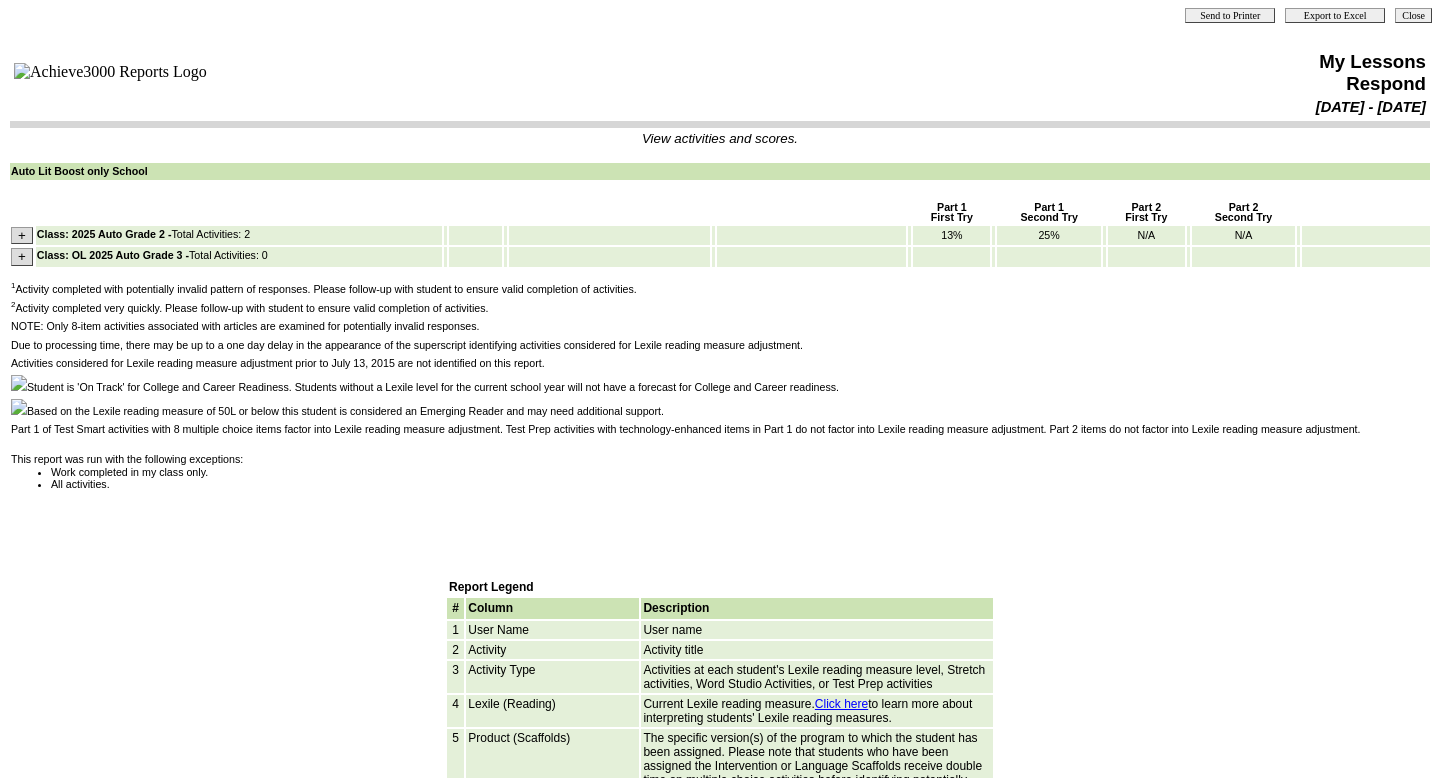 scroll, scrollTop: 0, scrollLeft: 0, axis: both 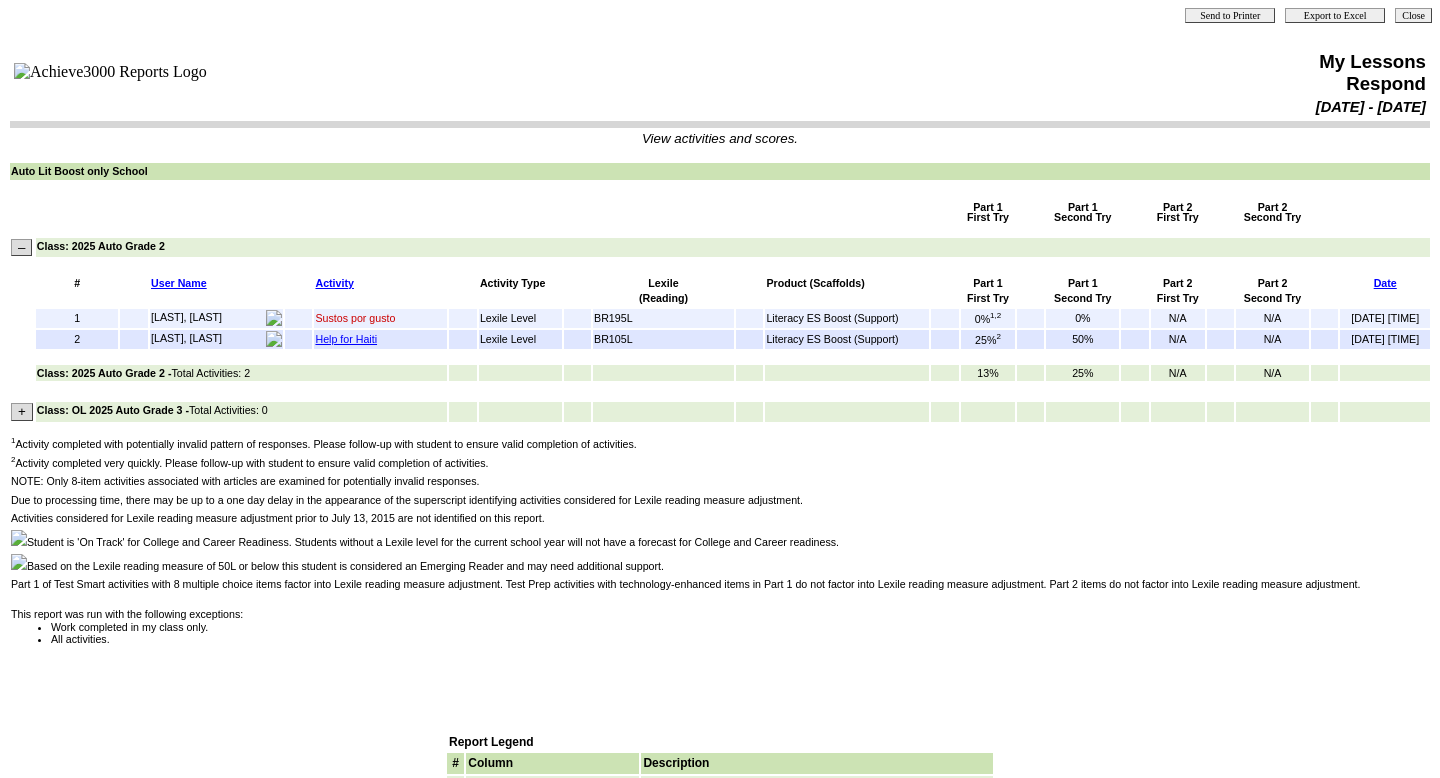 click on "Sustos por gusto" at bounding box center (355, 318) 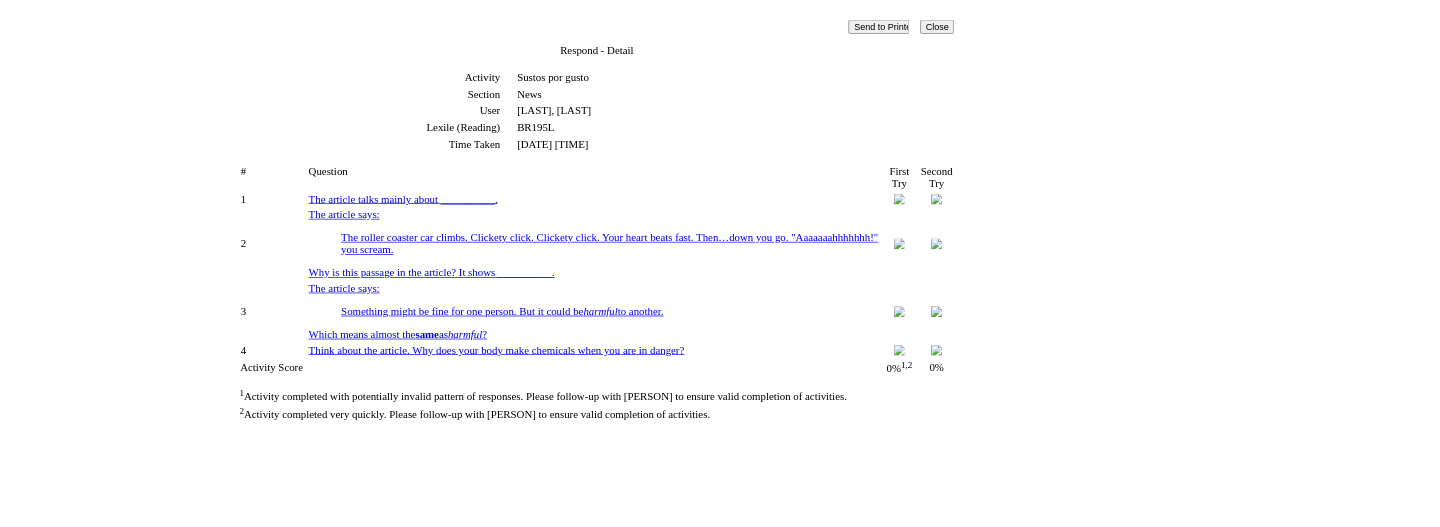 scroll, scrollTop: 0, scrollLeft: 0, axis: both 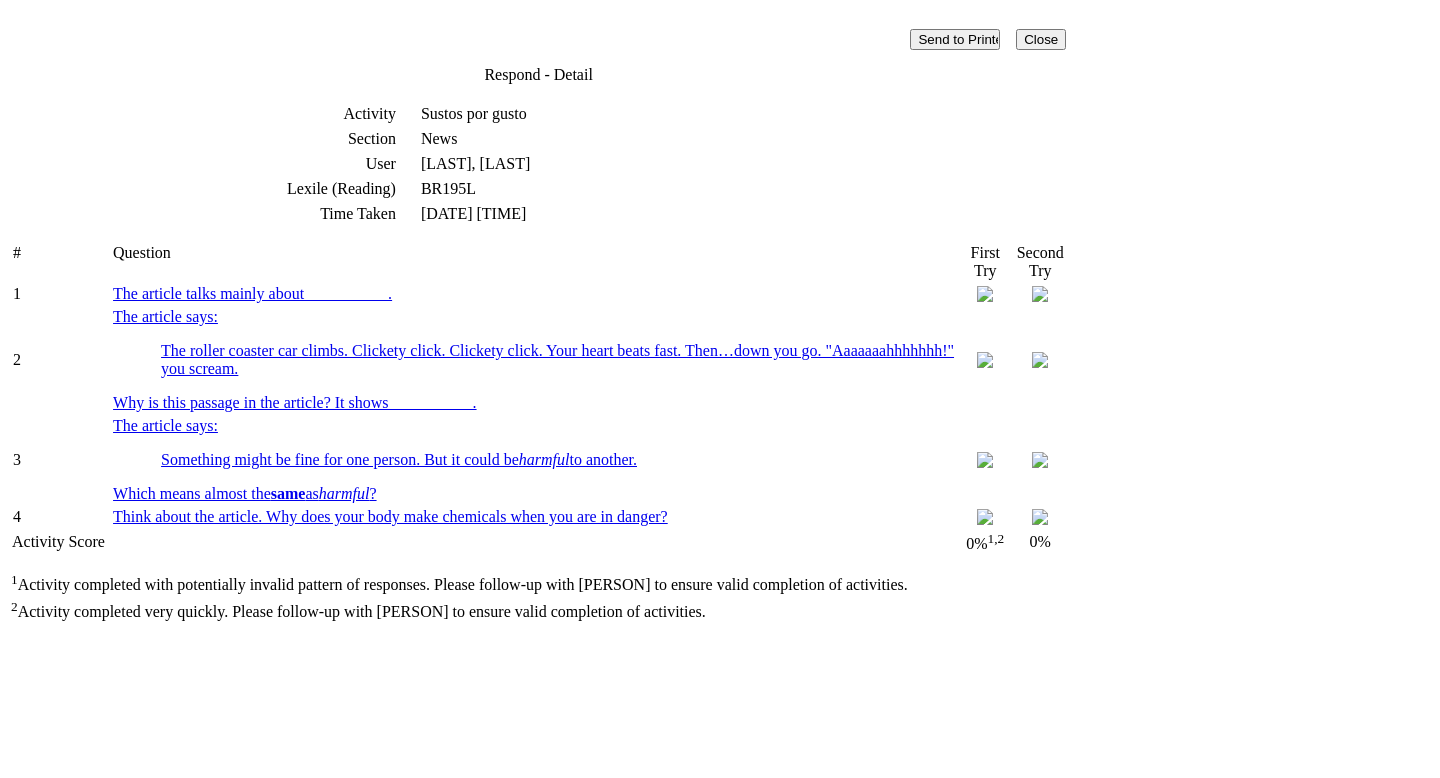 click on "The roller coaster car climbs. Clickety click. Clickety click. Your heart beats fast. Then…down you go. "Aaaaaaahhhhhhh!" you scream." at bounding box center [558, 360] 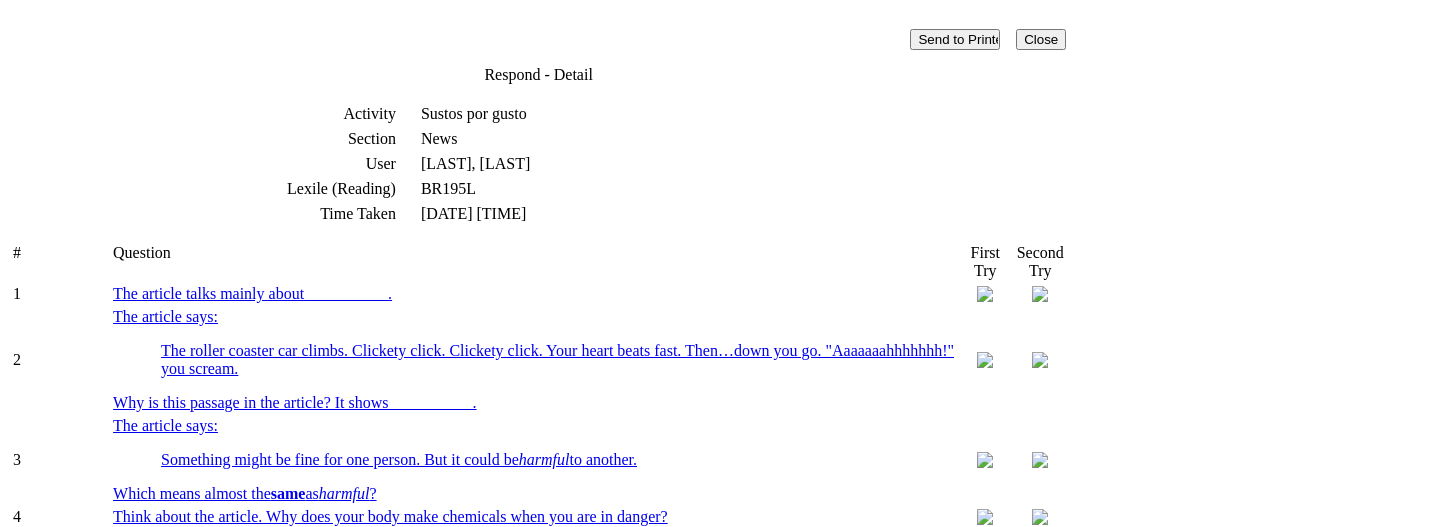 click on "The roller coaster car climbs. Clickety click. Clickety click. Your heart beats fast. Then…down you go. "Aaaaaaahhhhhhh!" you scream." at bounding box center (558, 360) 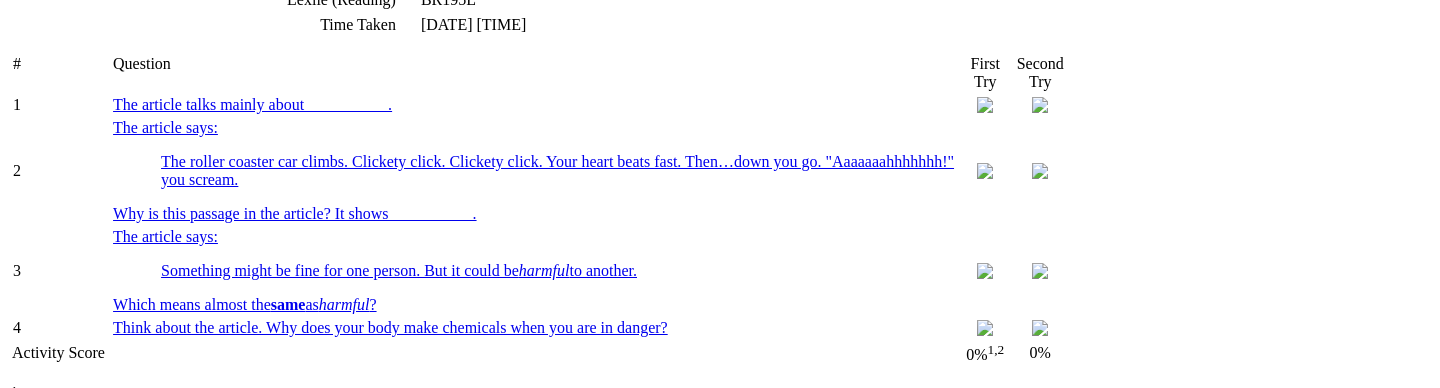 scroll, scrollTop: 0, scrollLeft: 0, axis: both 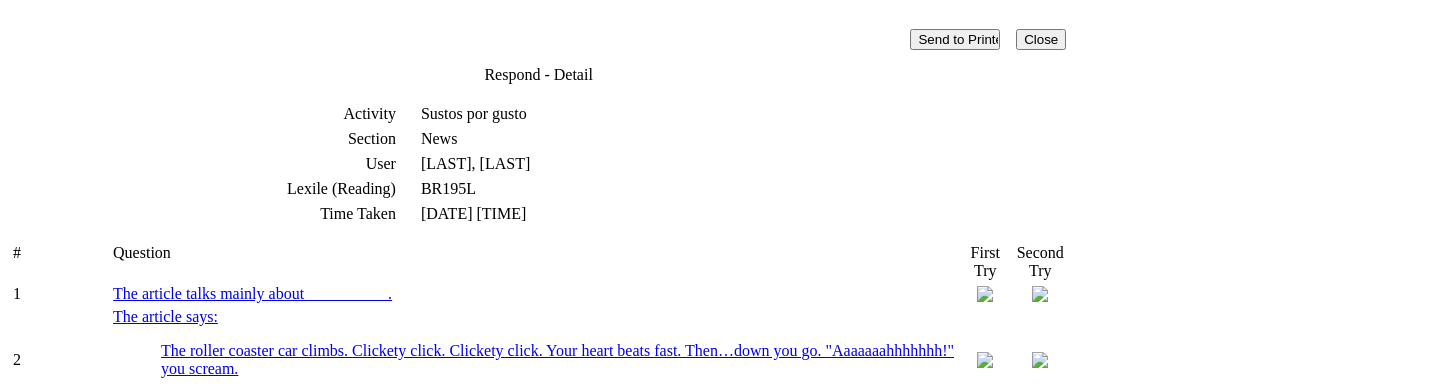 click on "Respond - Detail" at bounding box center [538, 75] 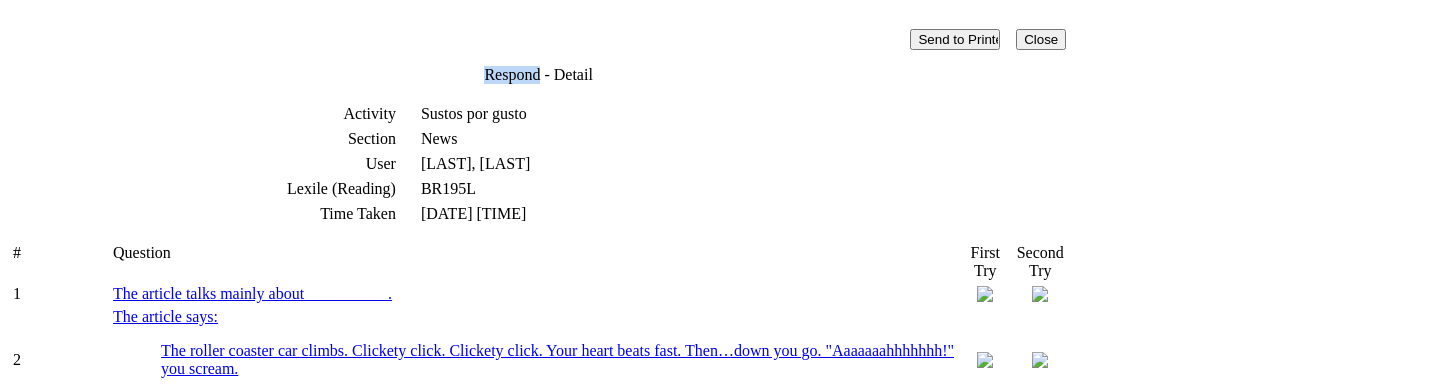 click on "Respond - Detail" at bounding box center [538, 75] 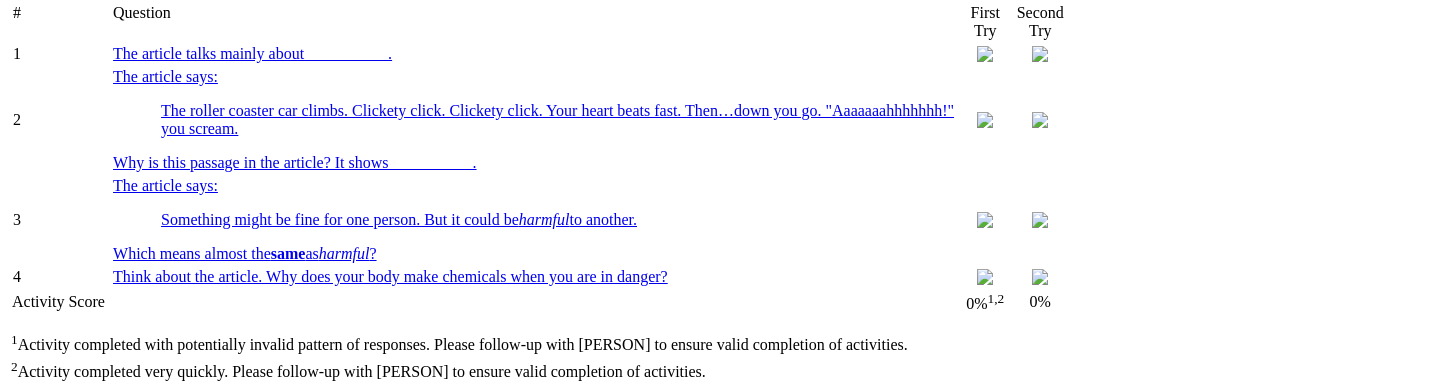 scroll, scrollTop: 0, scrollLeft: 0, axis: both 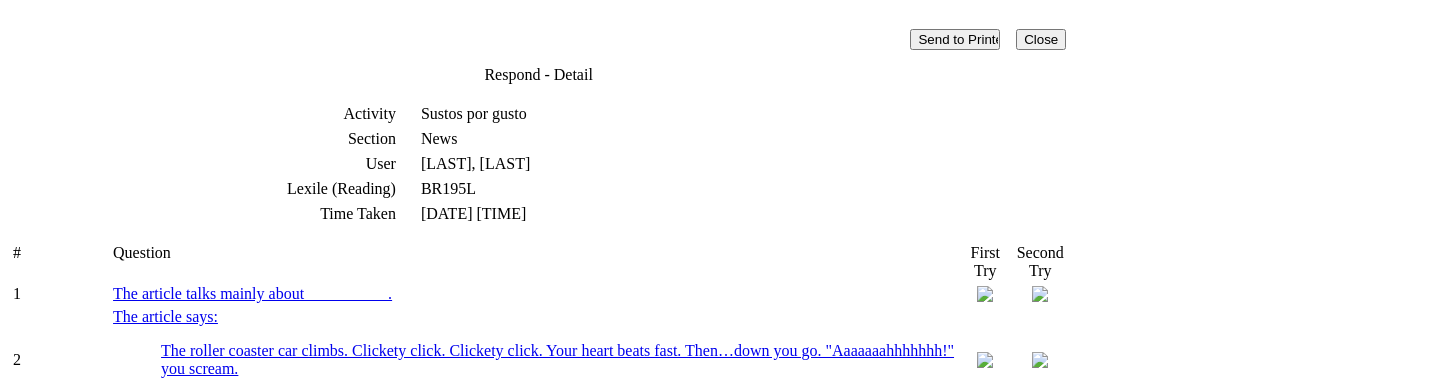 click on "Send to Printer
Close
Respond - Detail
Activity
Sustos por gusto
Section
News
User
Lion, Sautoss
Lexile (Reading)
BR195L
Time Taken
8/1/2025  8:10 AM
#
Question
First Try
Second Try
1
The article talks mainly about __________.
2
The article says:
The roller coaster car climbs. Clickety click. Clickety click. Your heart beats fast. Then…down you go. "Aaaaaaahhhhhhh!" you scream.
Why is this passage in the article? It shows __________.
3
The article says:
Something might be fine for one person. But it could be  harmful  to another.
same  as  harmful ?" at bounding box center [538, 289] 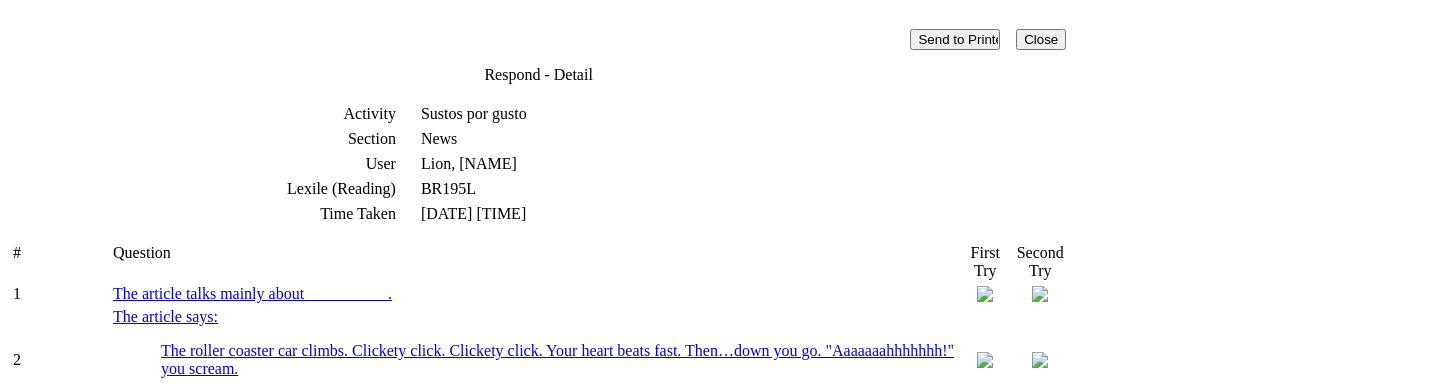scroll, scrollTop: 245, scrollLeft: 0, axis: vertical 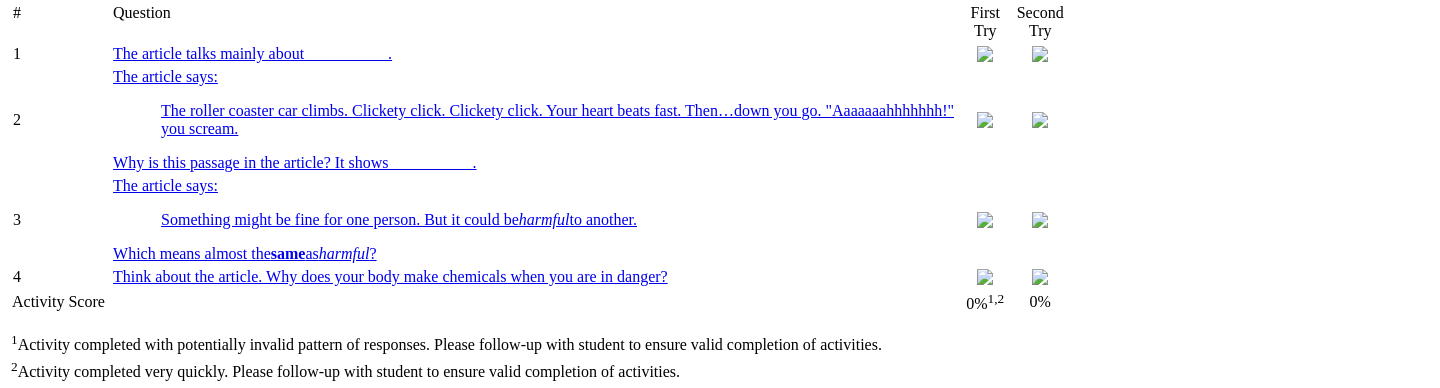 click on "The article talks mainly about __________." at bounding box center (252, 53) 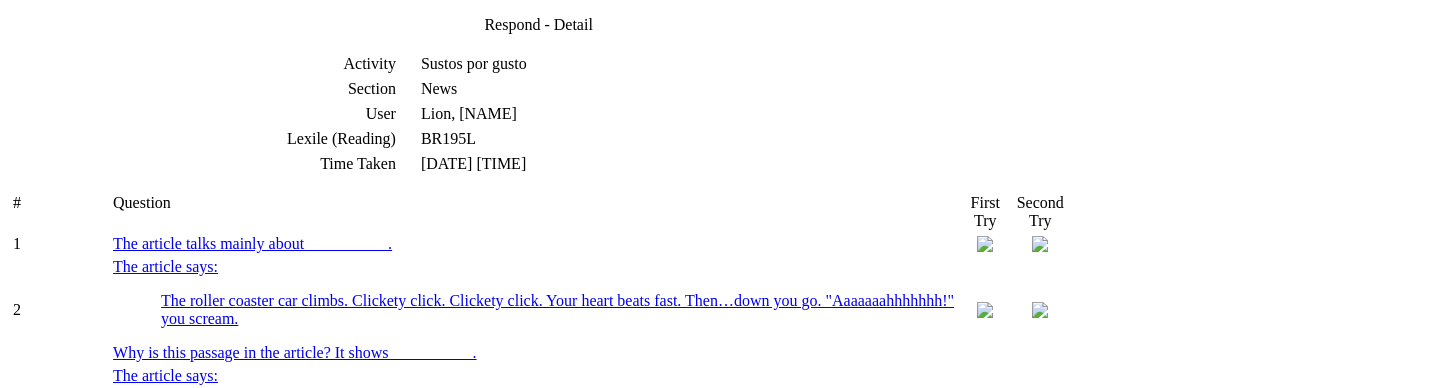 scroll, scrollTop: 42, scrollLeft: 0, axis: vertical 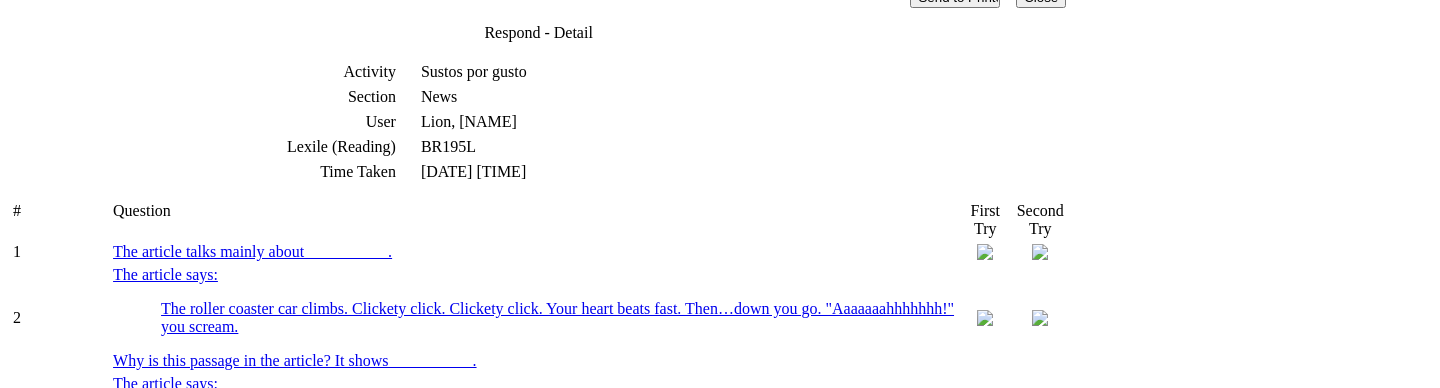 click on "Send to Printer
Close
Respond - Detail
Activity
Sustos por gusto
Section
News
User
Lion, Sautoss
Lexile (Reading)
BR195L
Time Taken
8/1/2025  8:10 AM
#
Question
First Try
Second Try
1
The article talks mainly about __________.
2
The article says:
The roller coaster car climbs. Clickety click. Clickety click. Your heart beats fast. Then…down you go. "Aaaaaaahhhhhhh!" you scream.
Why is this passage in the article? It shows __________.
3
The article says:
Something might be fine for one person. But it could be  harmful  to another.
same  as  harmful ?" at bounding box center [538, 247] 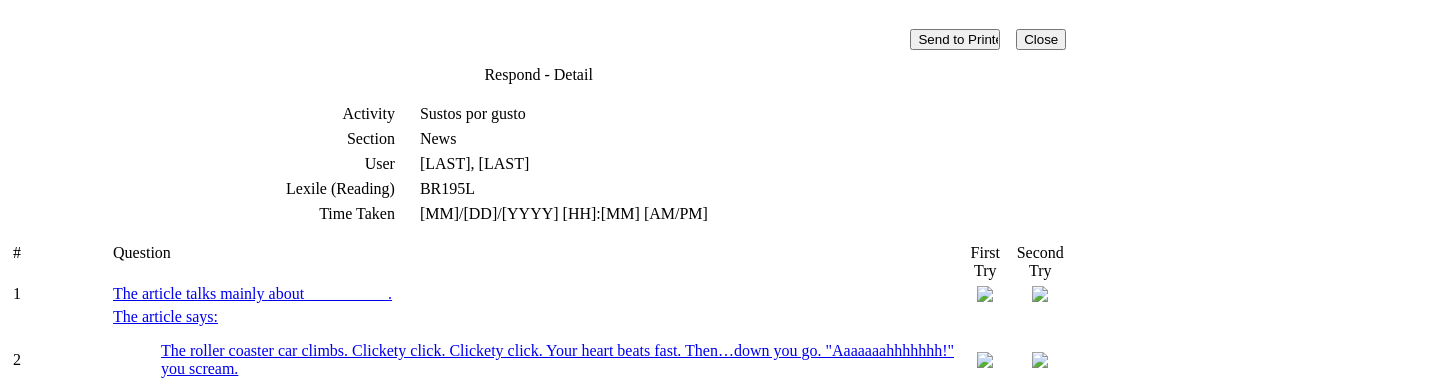 scroll, scrollTop: 0, scrollLeft: 0, axis: both 